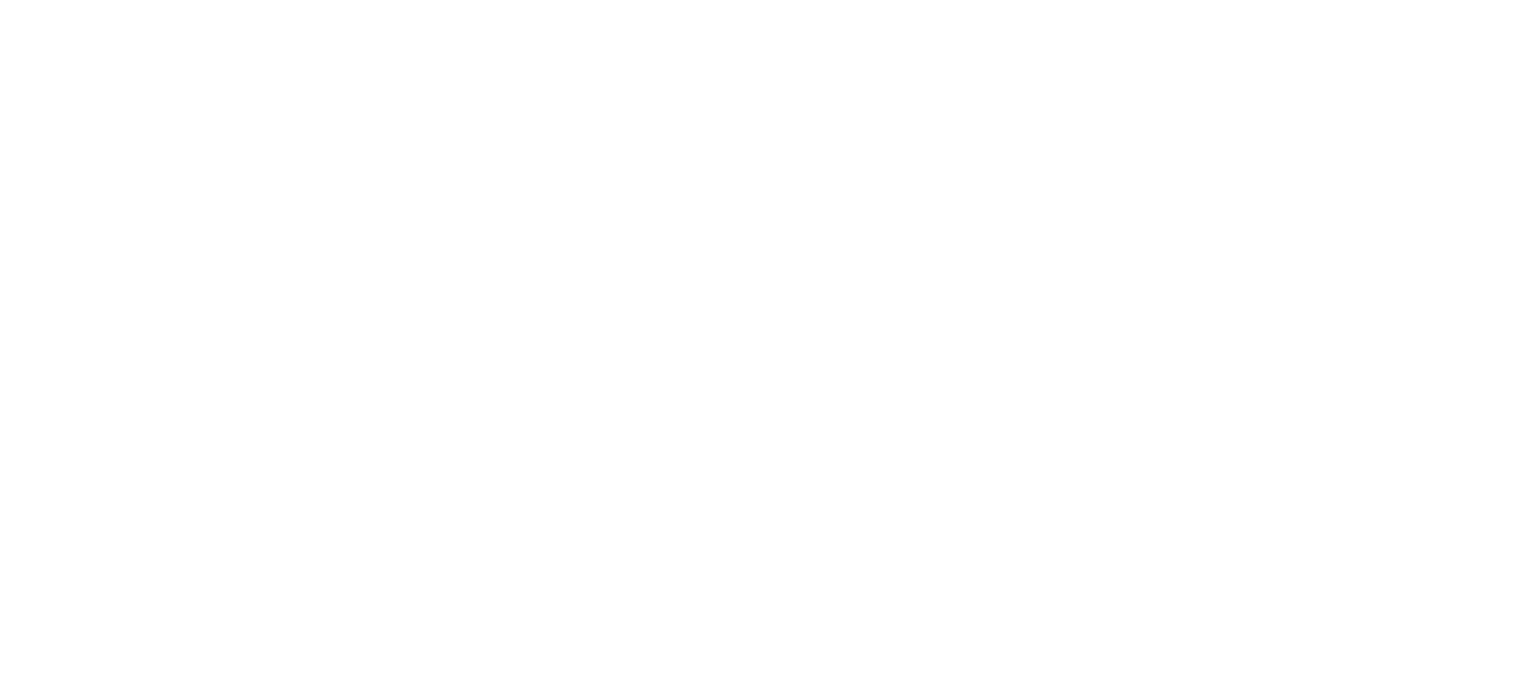 scroll, scrollTop: 0, scrollLeft: 0, axis: both 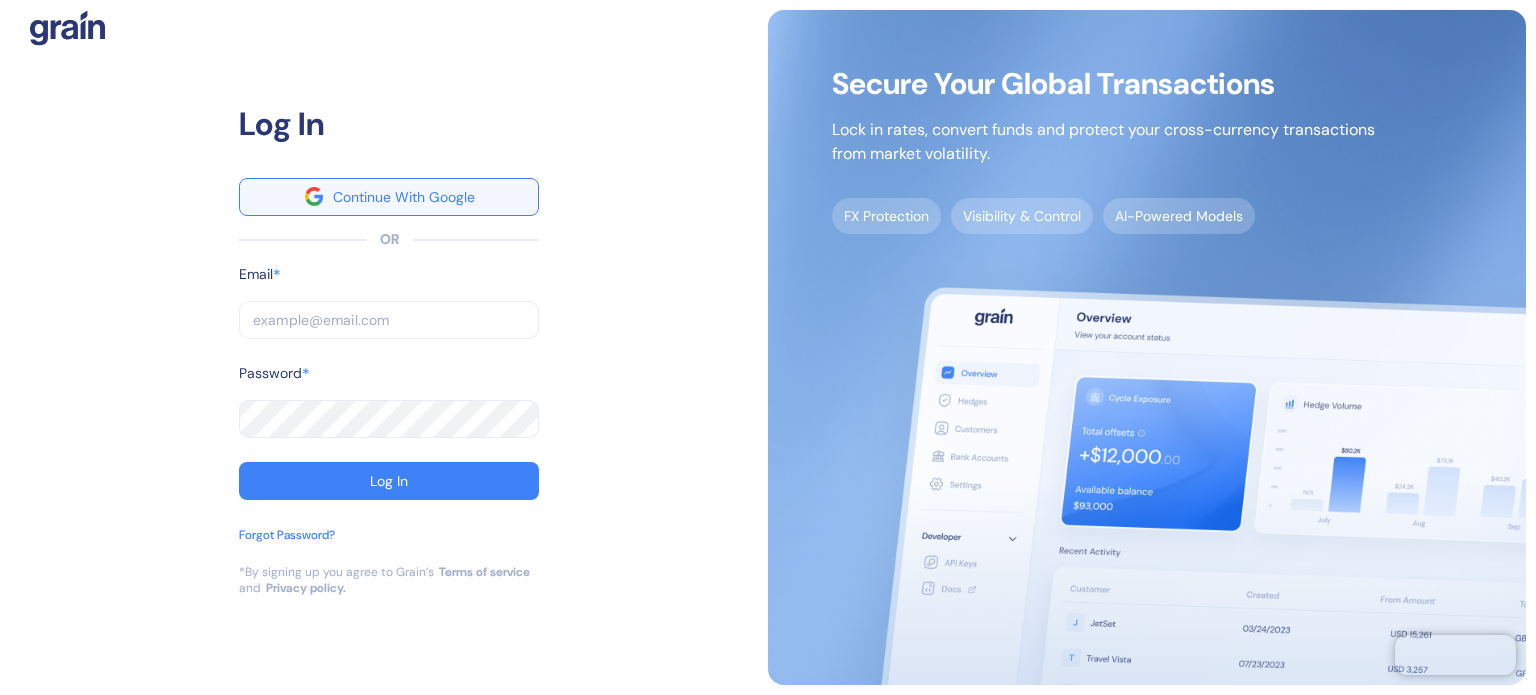 type on "[EMAIL]" 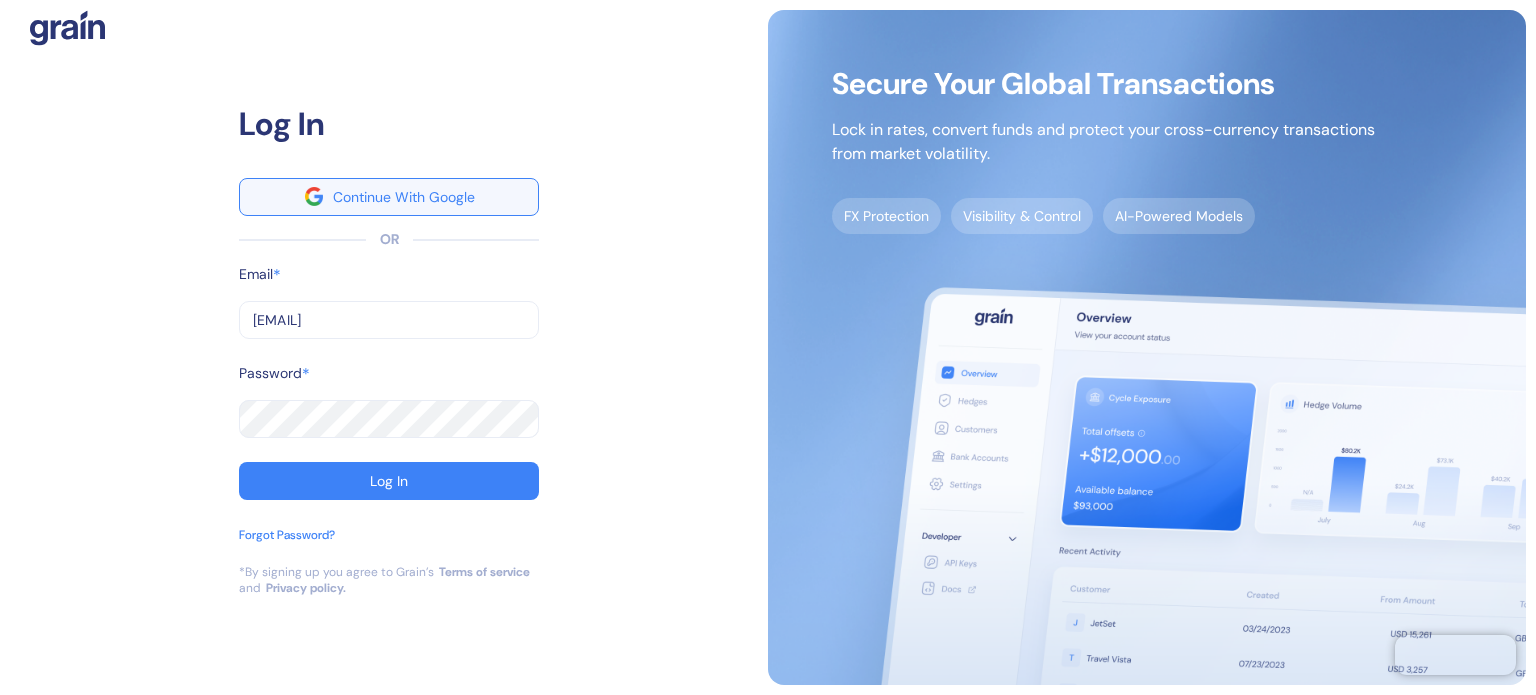 type on "[EMAIL]" 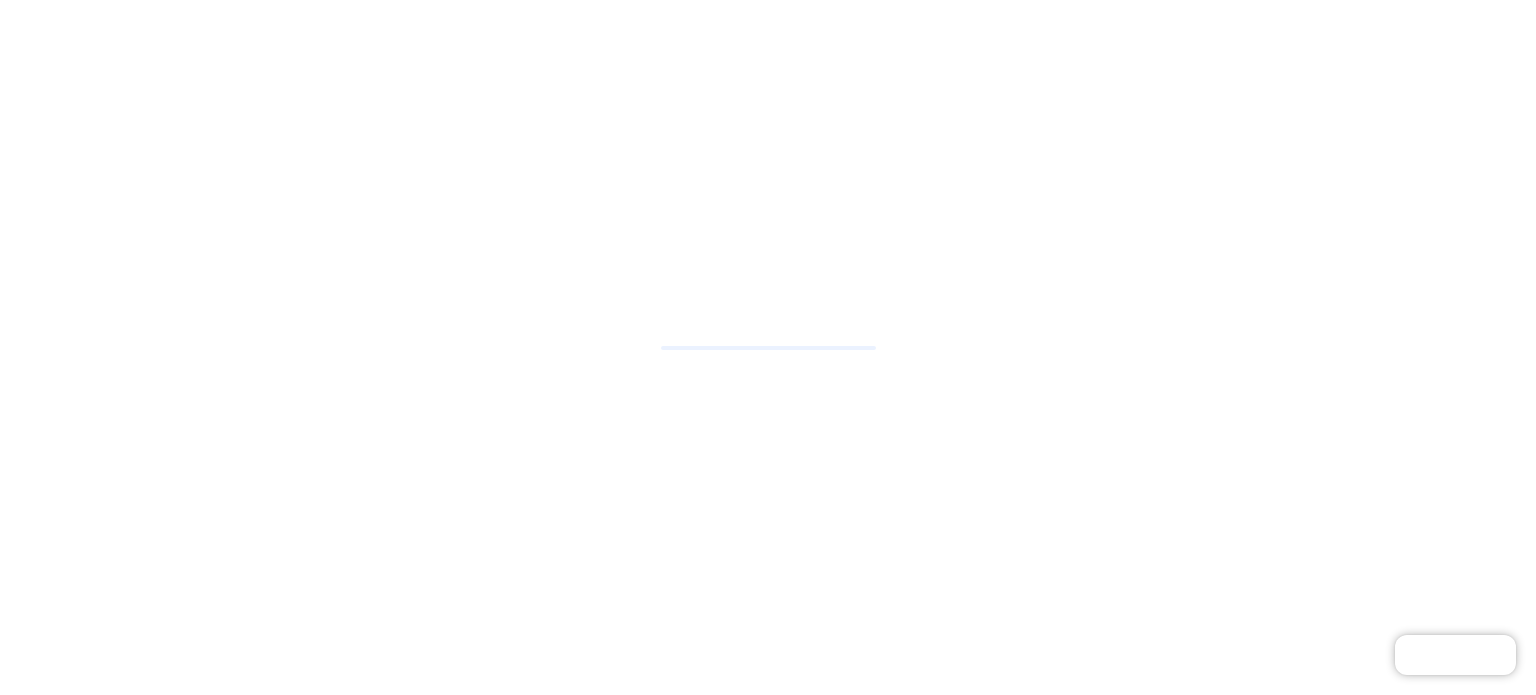 scroll, scrollTop: 0, scrollLeft: 0, axis: both 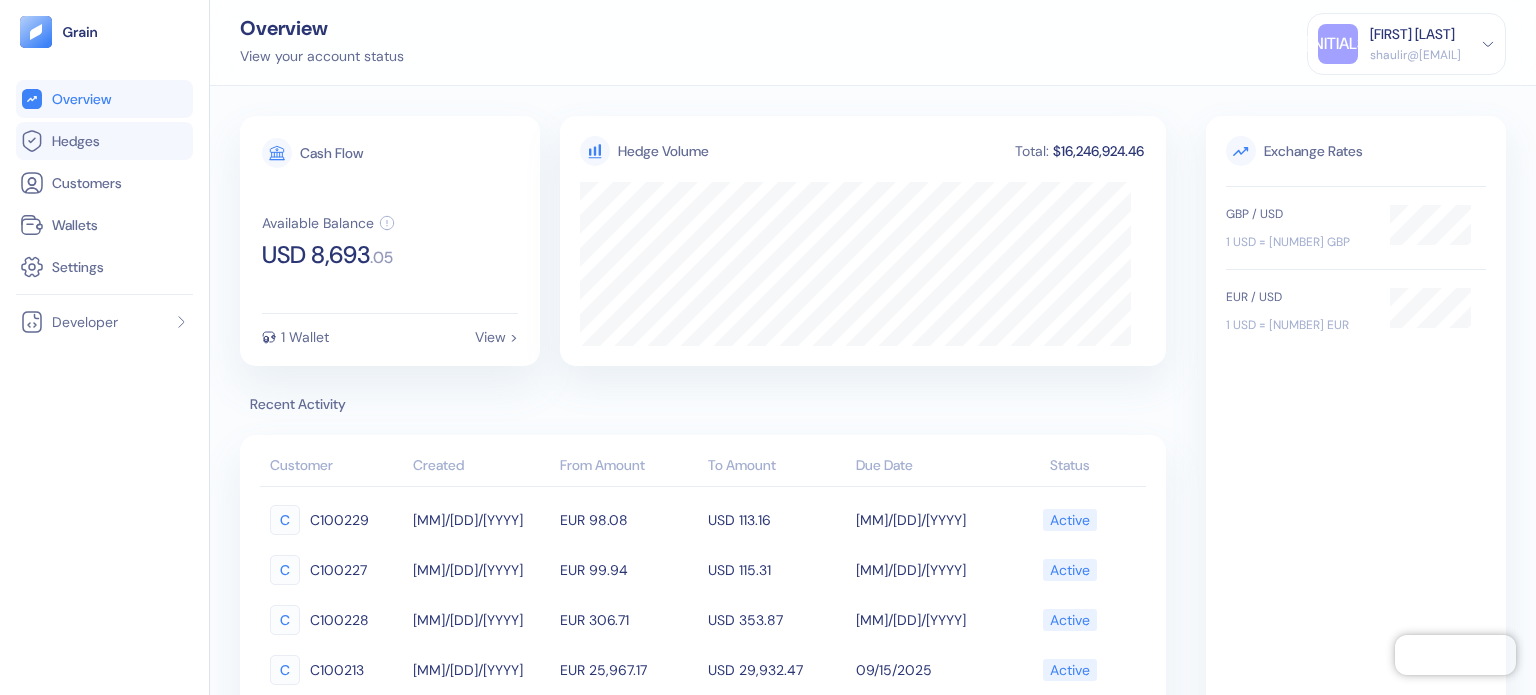 click on "Hedges" at bounding box center (76, 141) 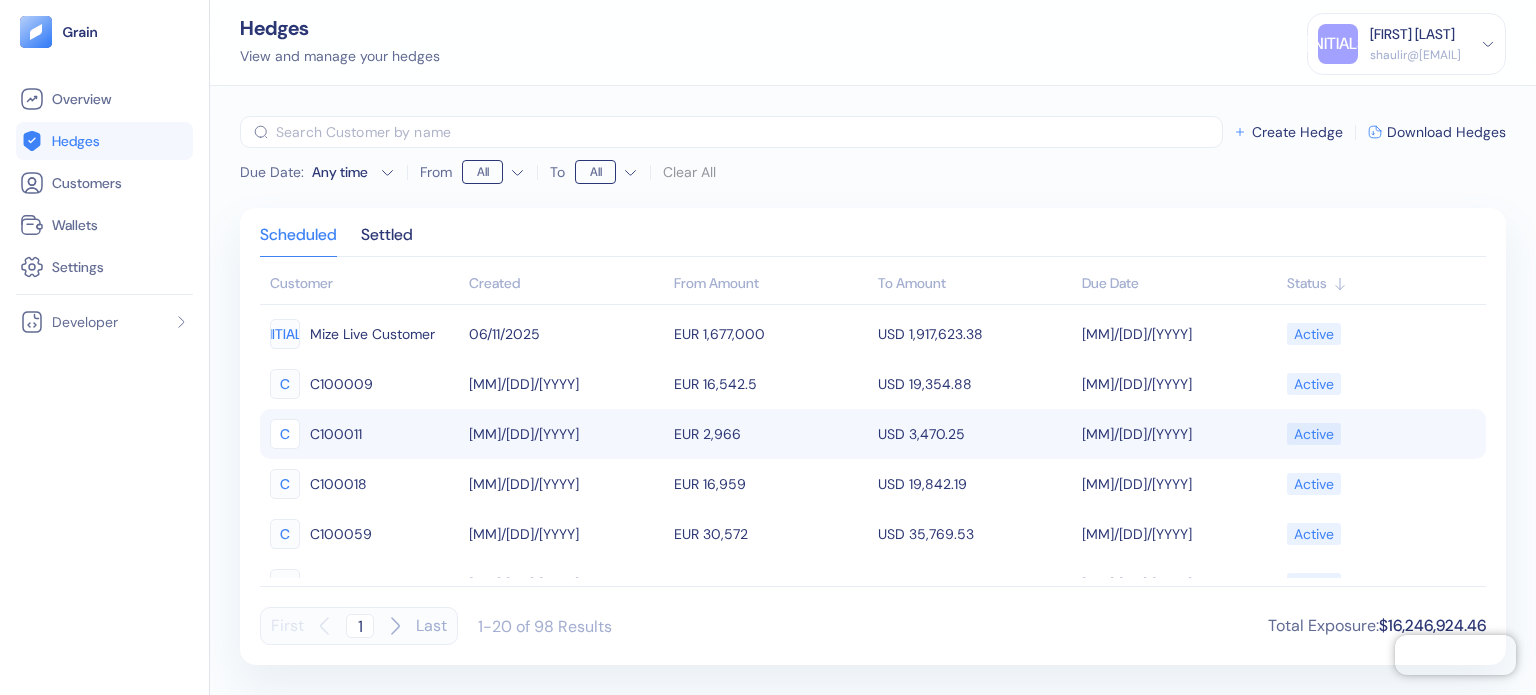 scroll, scrollTop: 734, scrollLeft: 0, axis: vertical 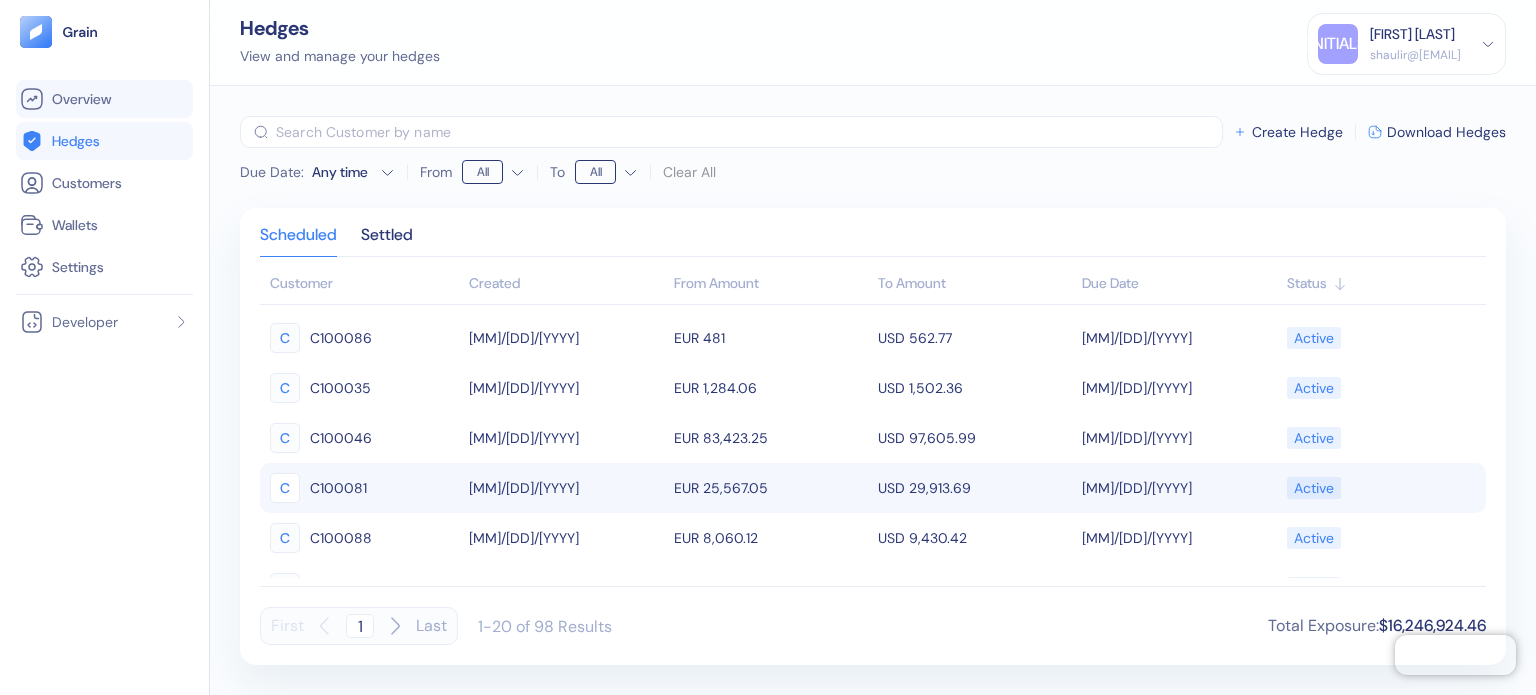 click on "Overview" at bounding box center (104, 99) 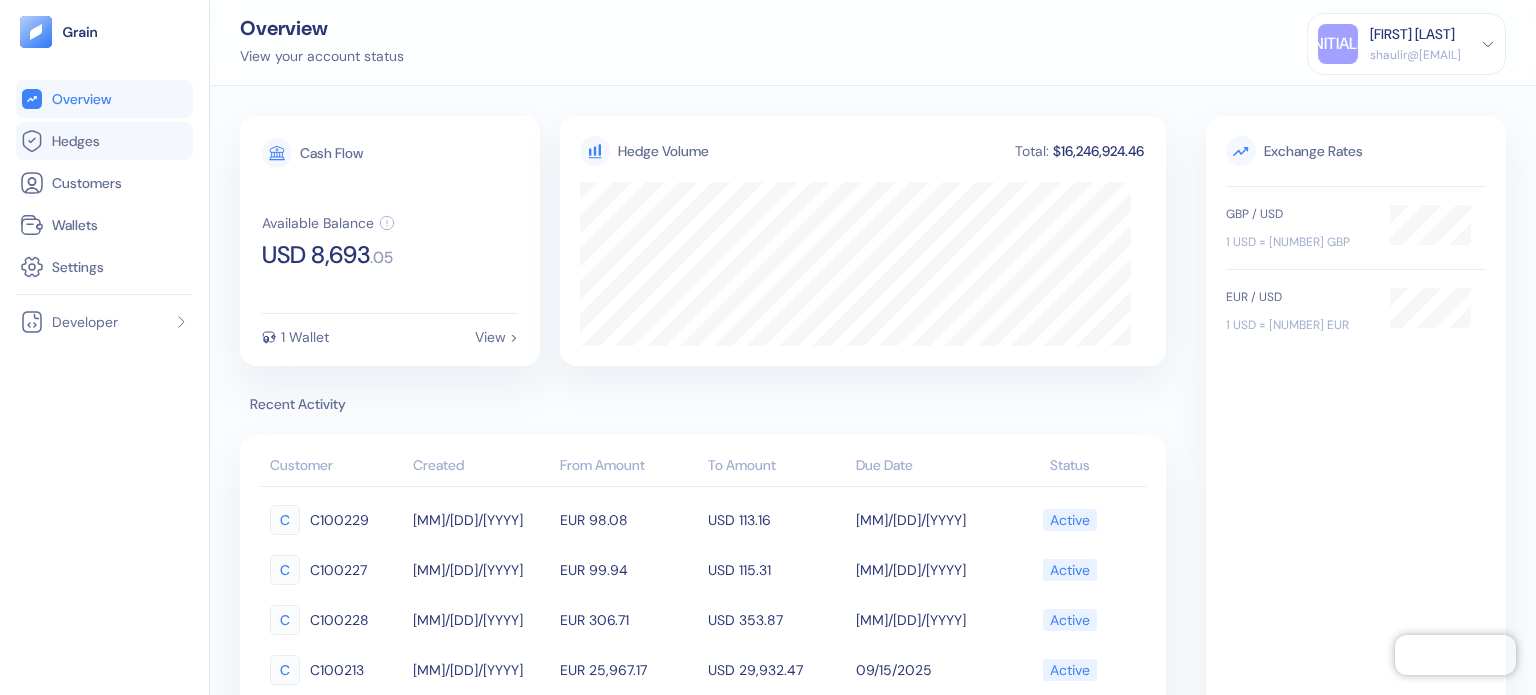 click on "Hedges" at bounding box center [104, 141] 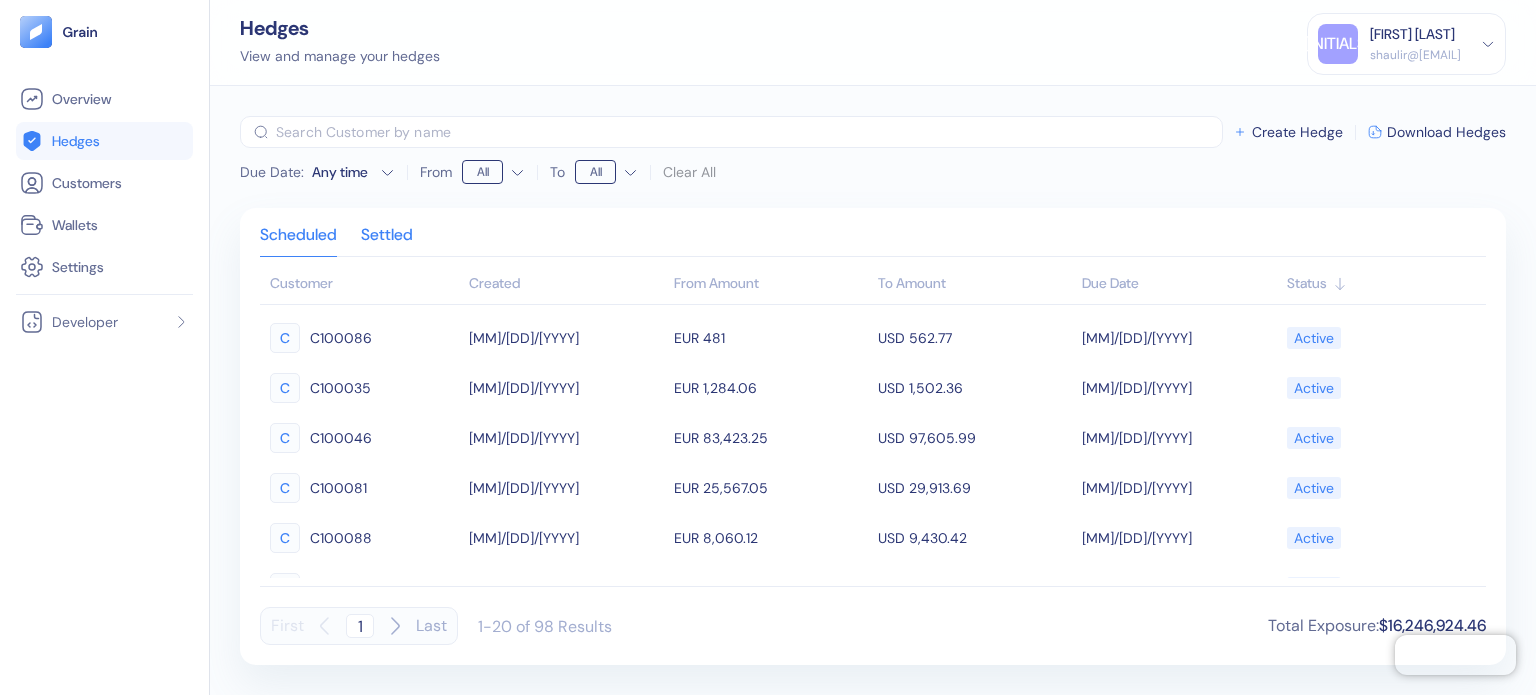 click on "Settled" at bounding box center (387, 242) 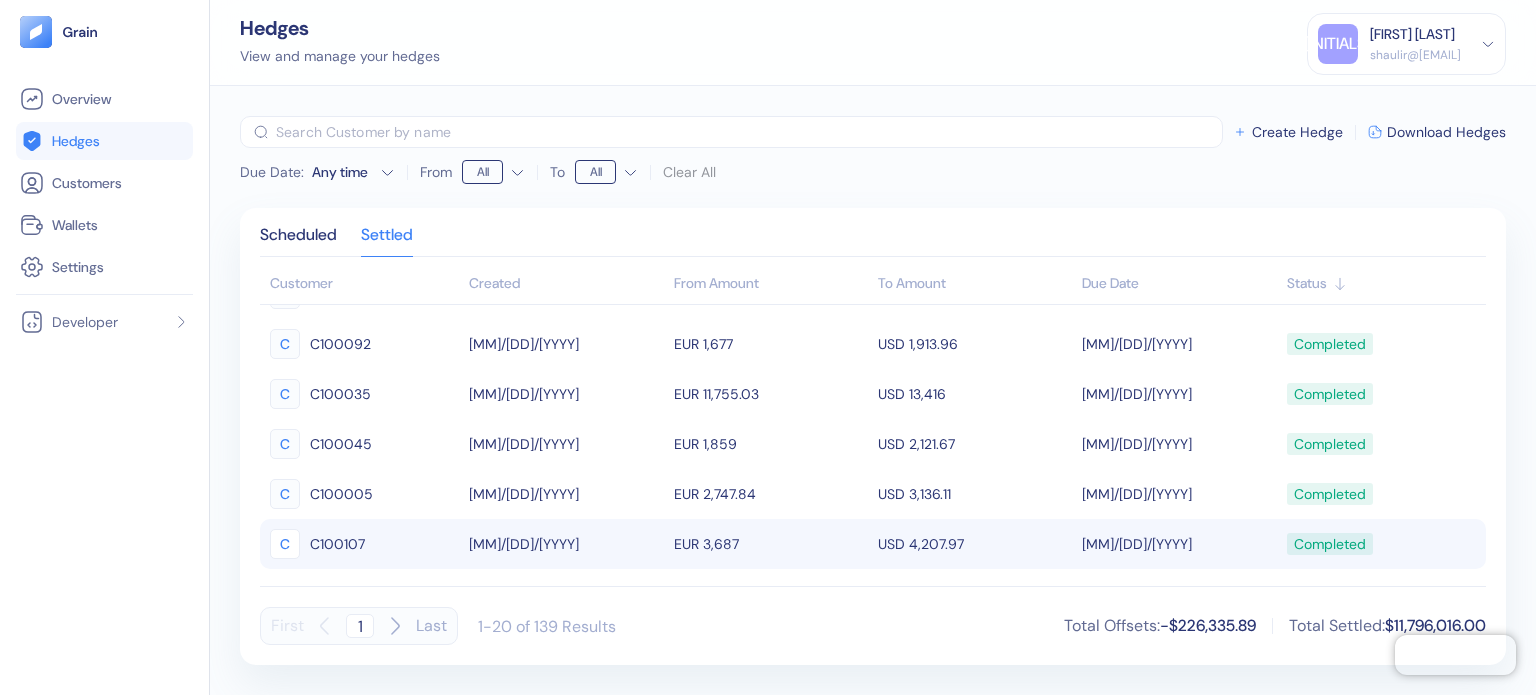 scroll, scrollTop: 500, scrollLeft: 0, axis: vertical 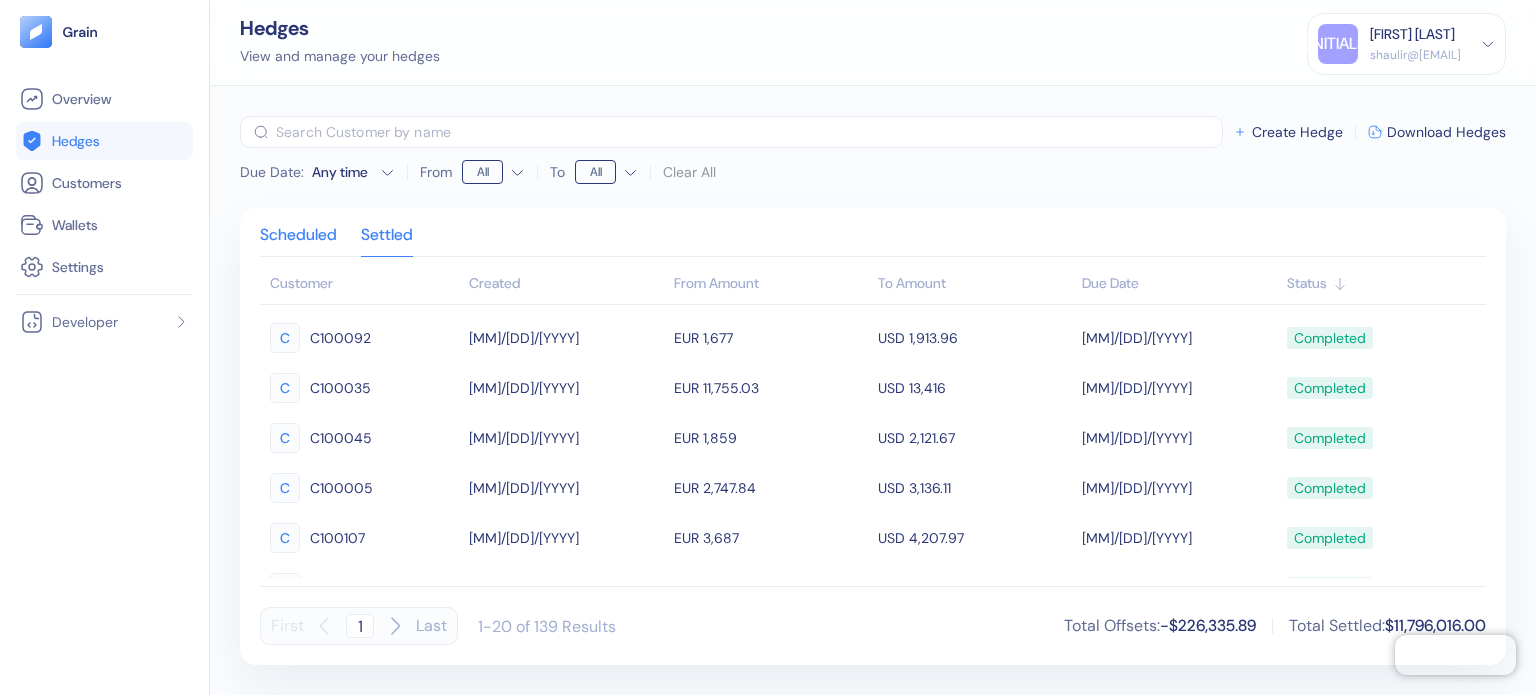 click on "Scheduled" at bounding box center [298, 242] 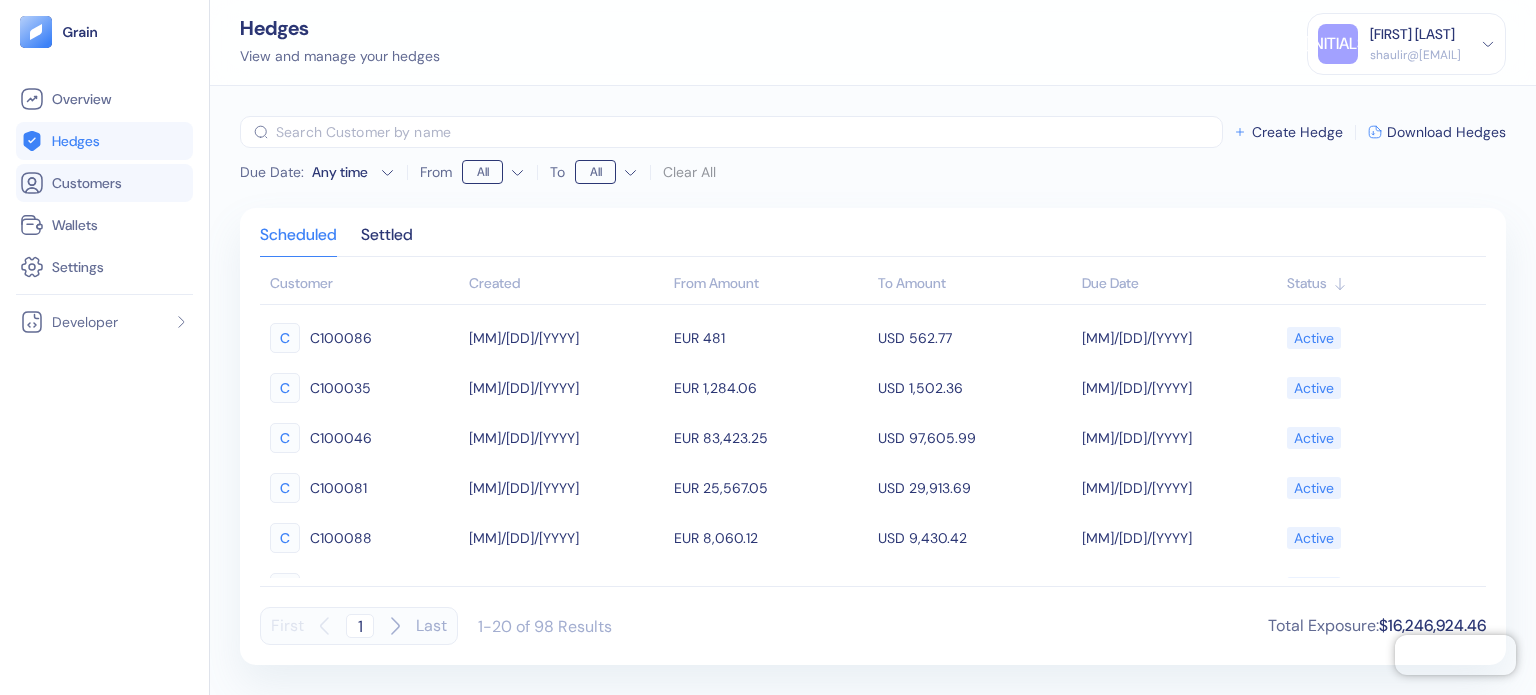 click on "Customers" at bounding box center [104, 183] 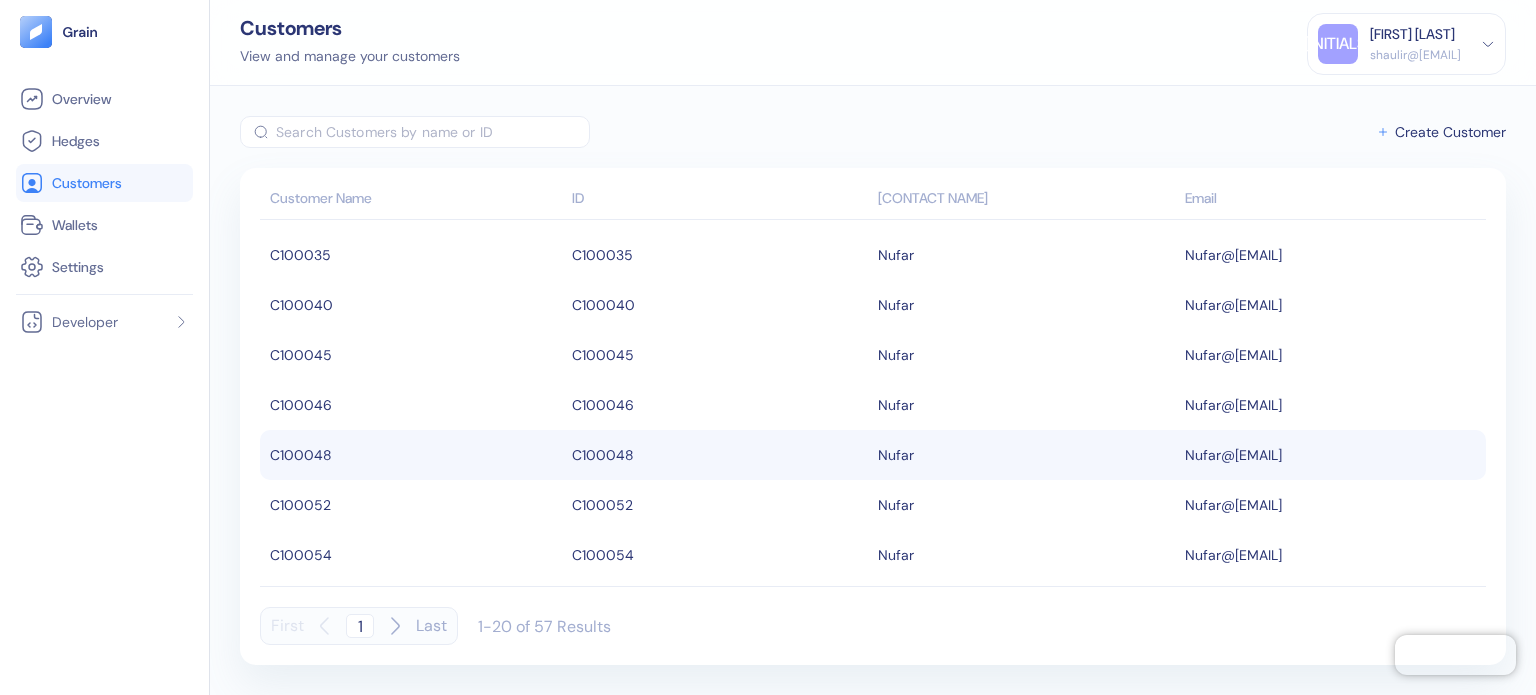 scroll, scrollTop: 649, scrollLeft: 0, axis: vertical 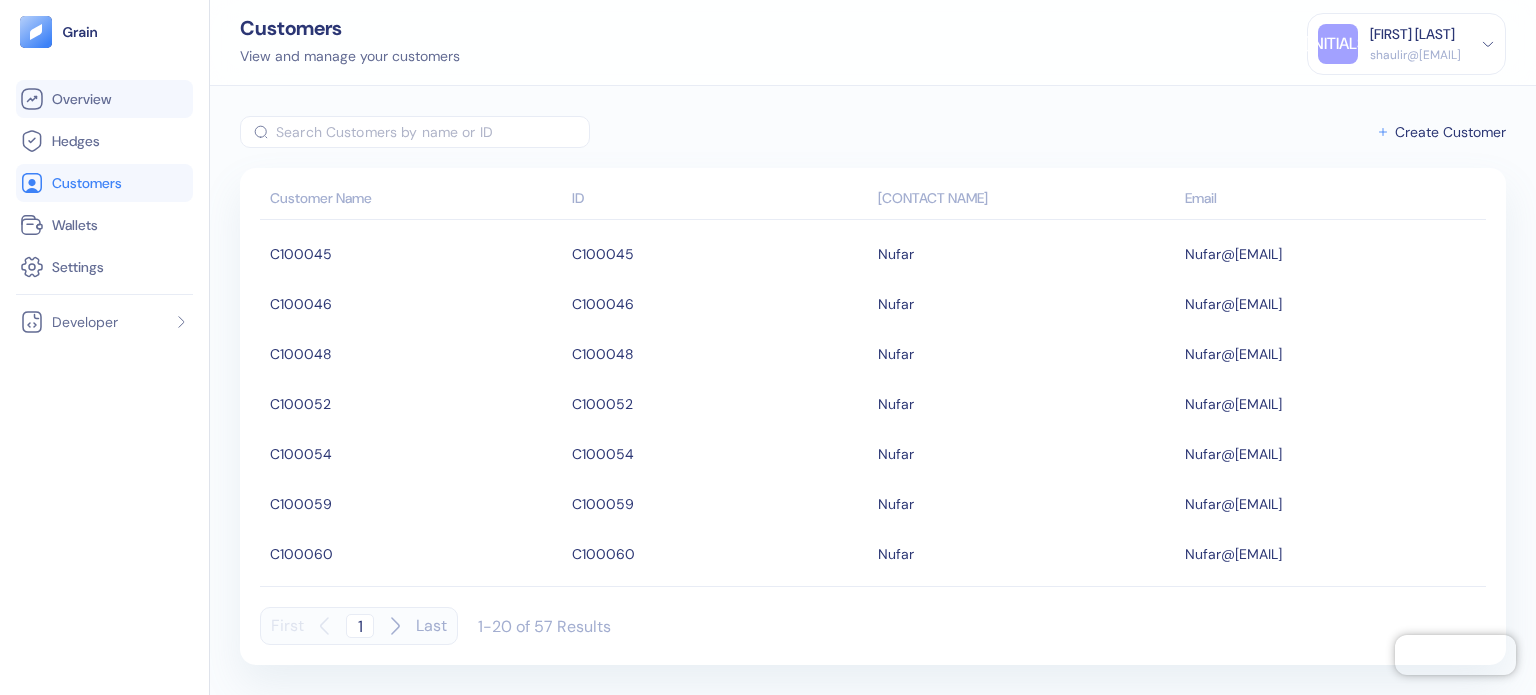 click on "Overview" at bounding box center (81, 99) 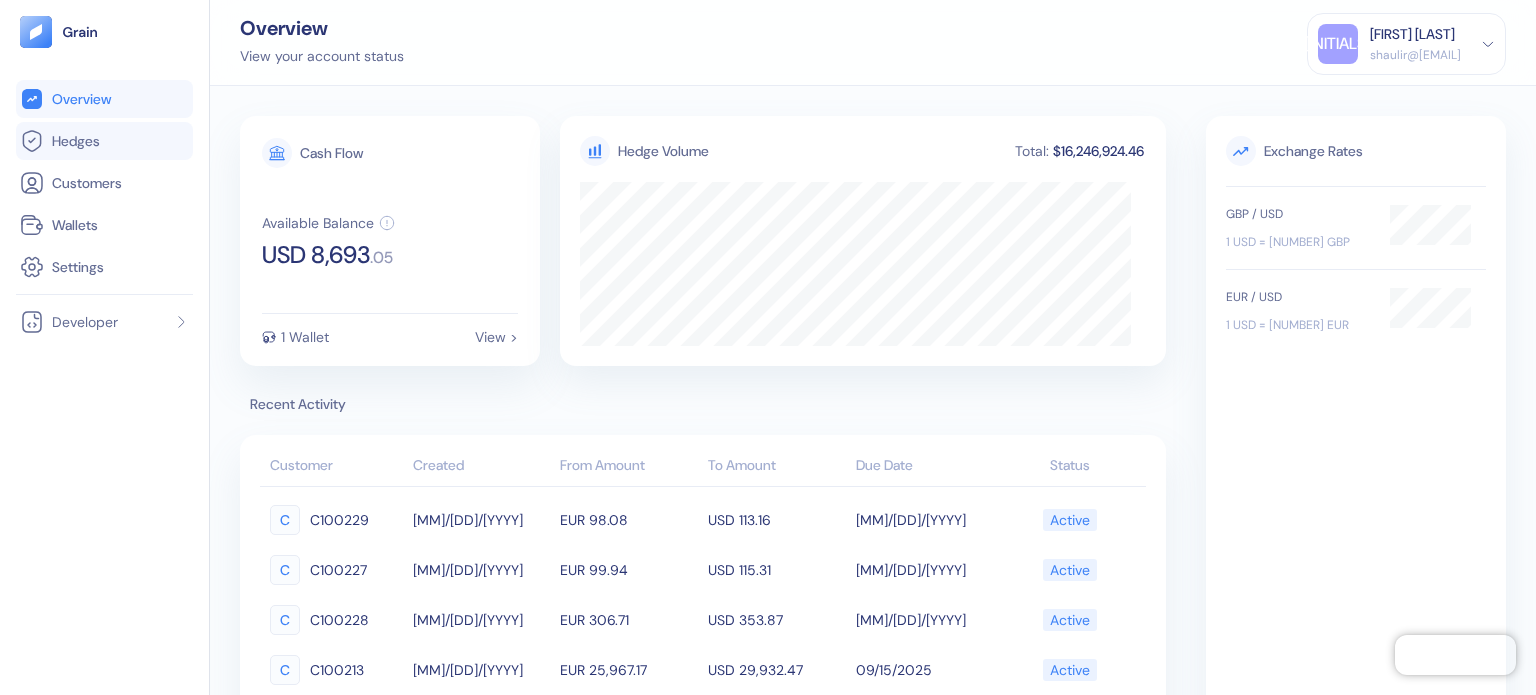 click on "Hedges" at bounding box center (104, 141) 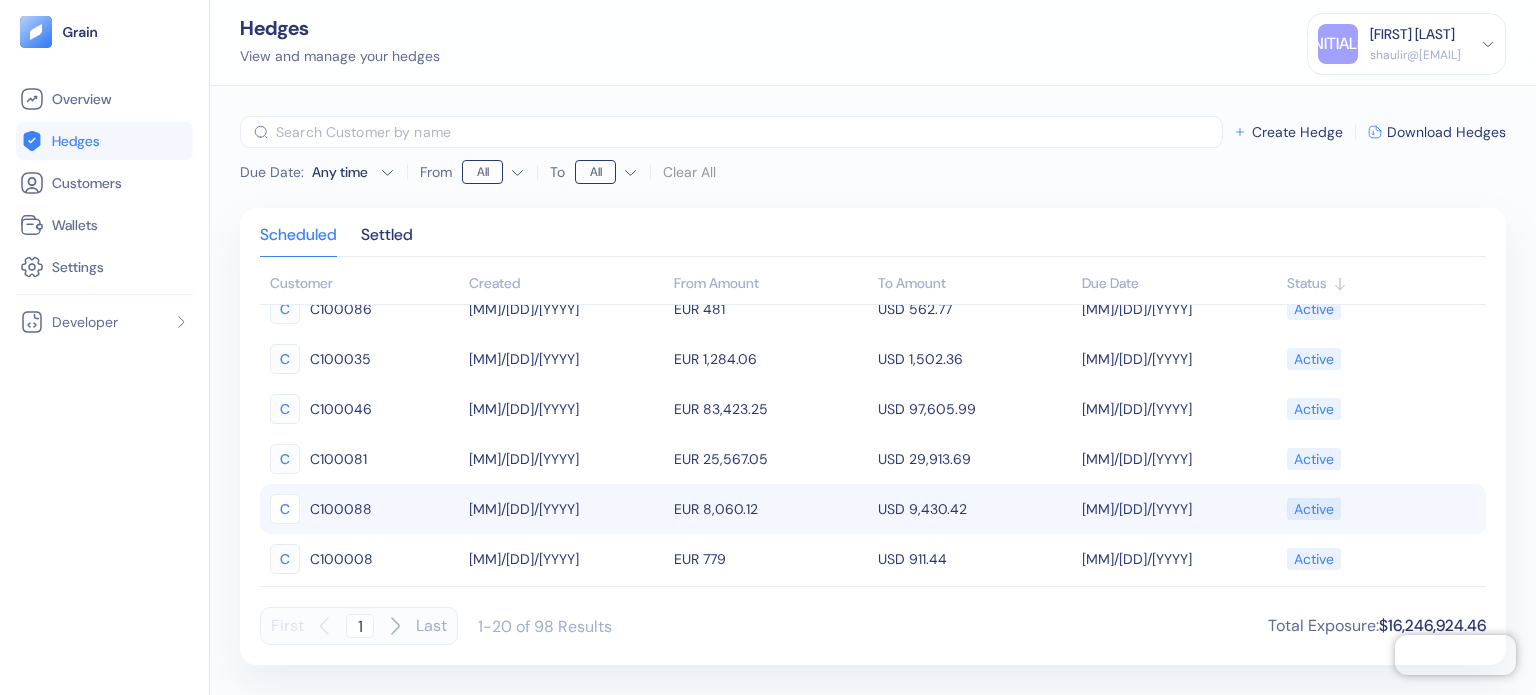 scroll, scrollTop: 0, scrollLeft: 0, axis: both 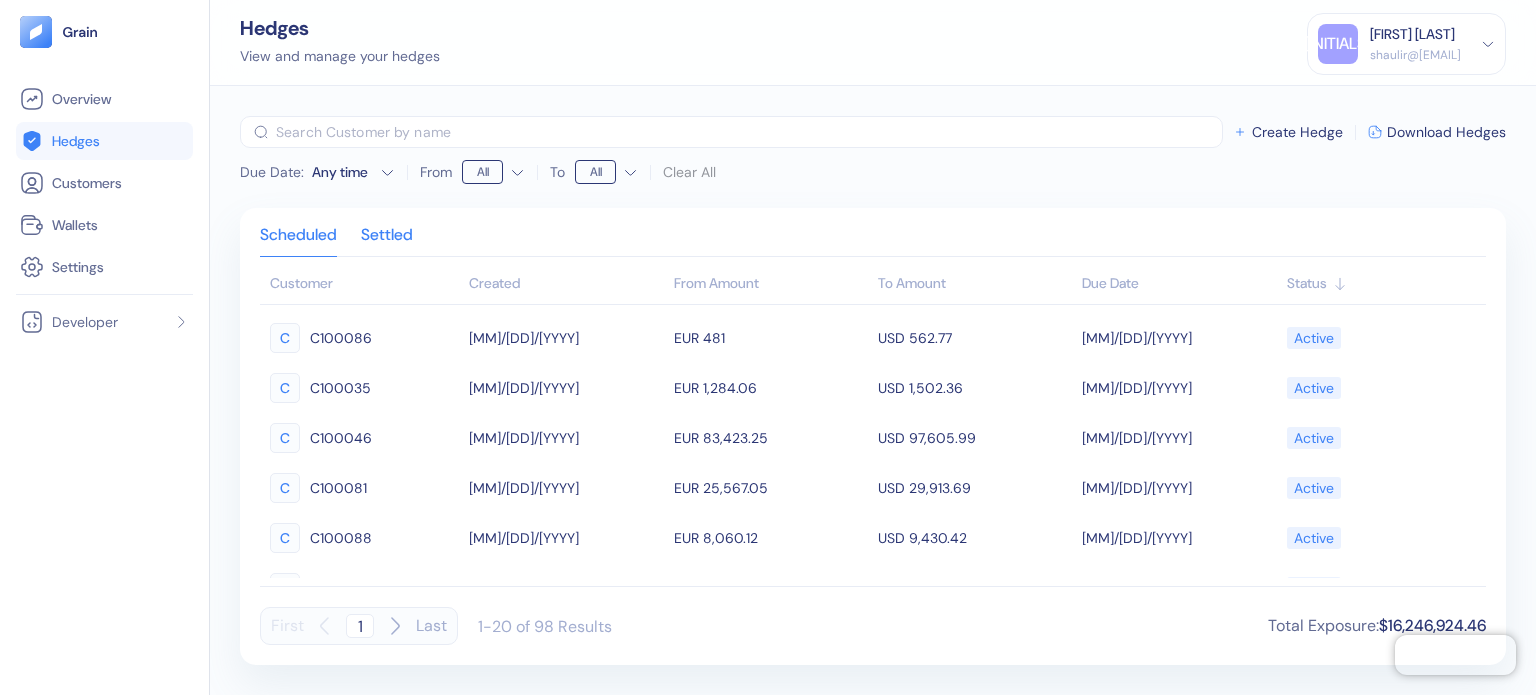 click on "Settled" at bounding box center [387, 242] 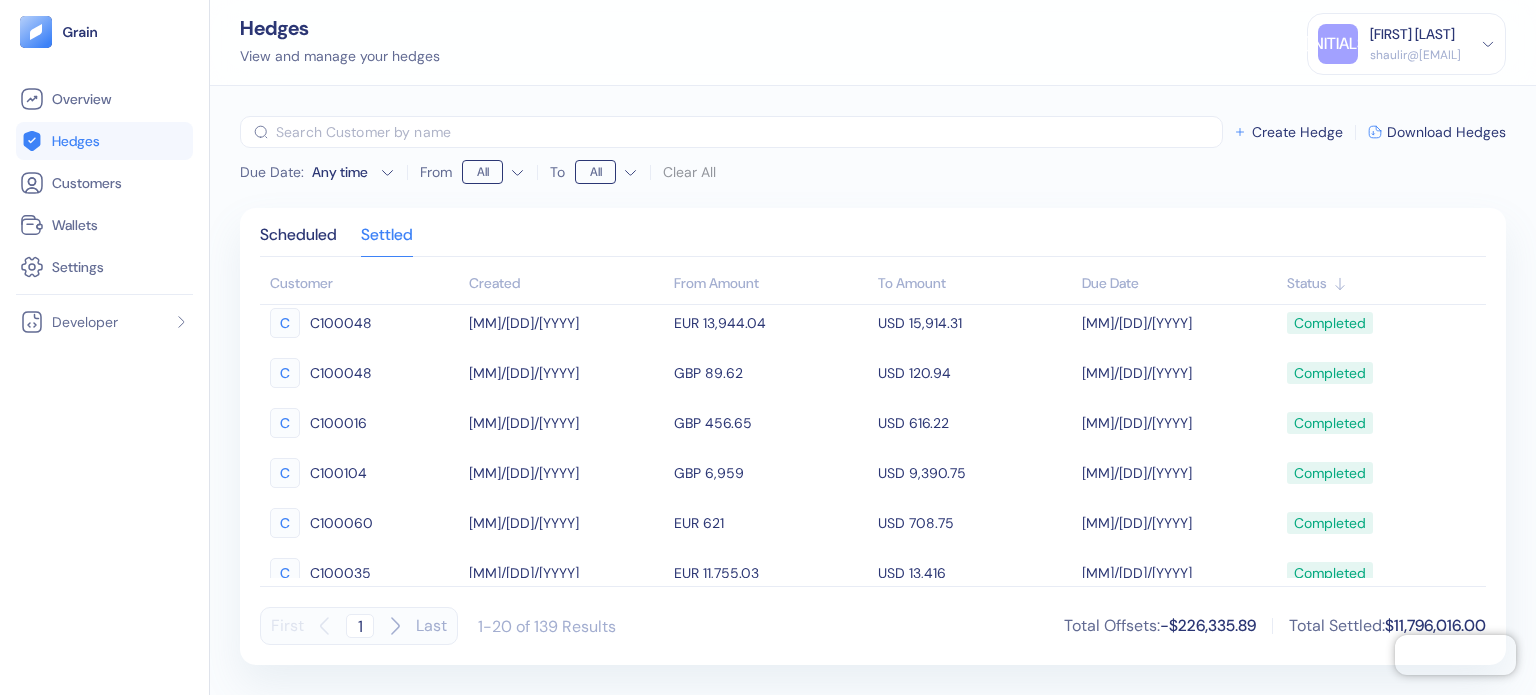 scroll, scrollTop: 734, scrollLeft: 0, axis: vertical 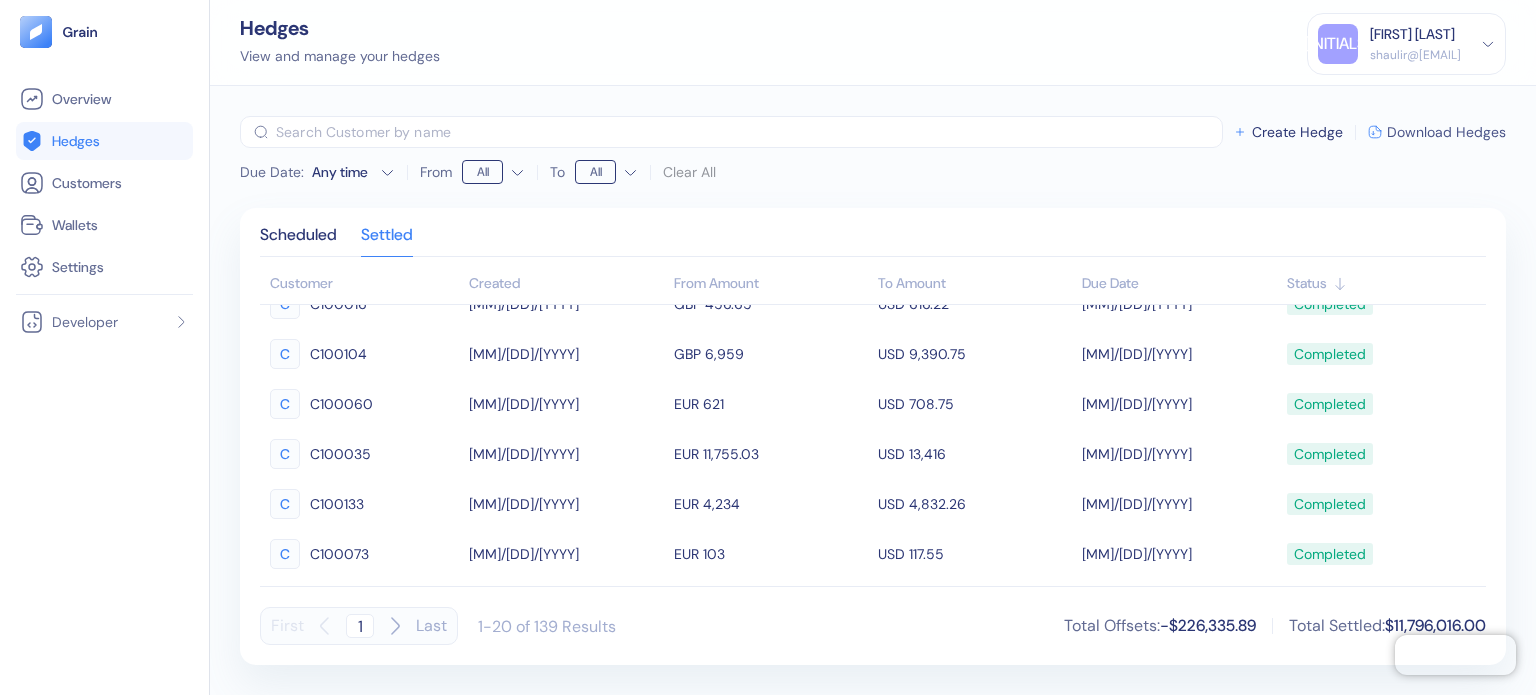 click on "Download Hedges" at bounding box center [1446, 132] 